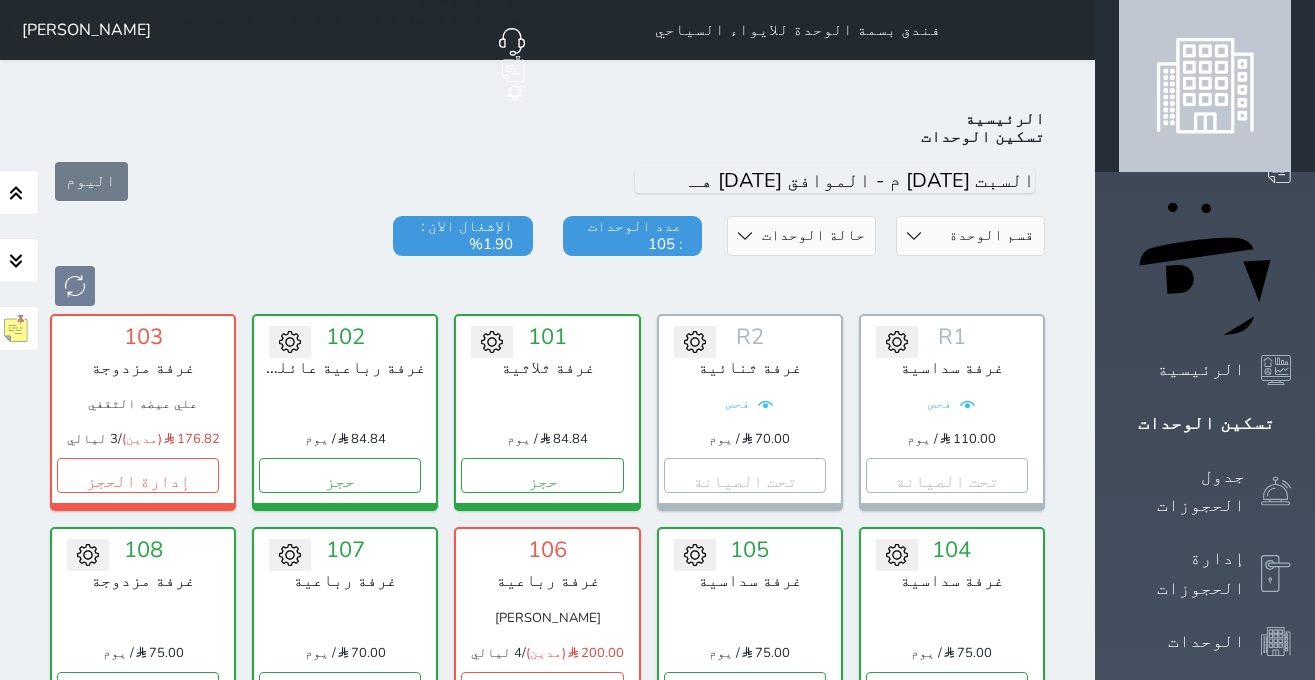scroll, scrollTop: 78, scrollLeft: 0, axis: vertical 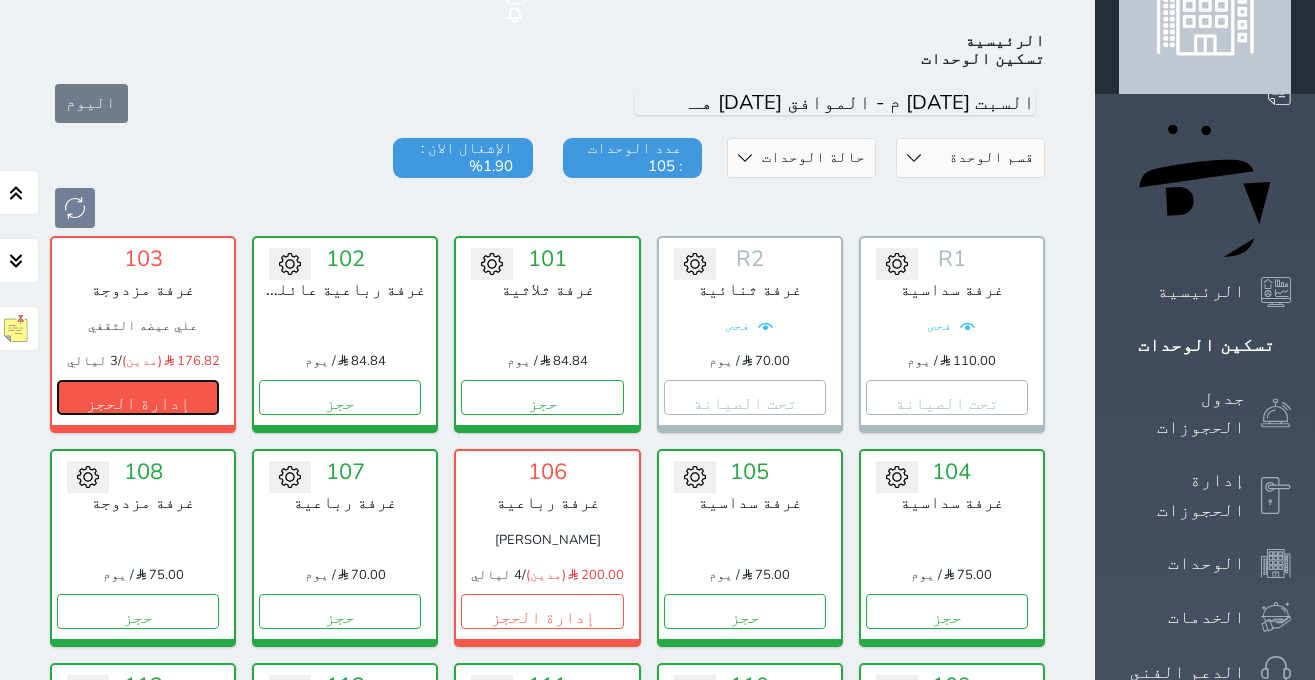 click on "إدارة الحجز" at bounding box center (138, 397) 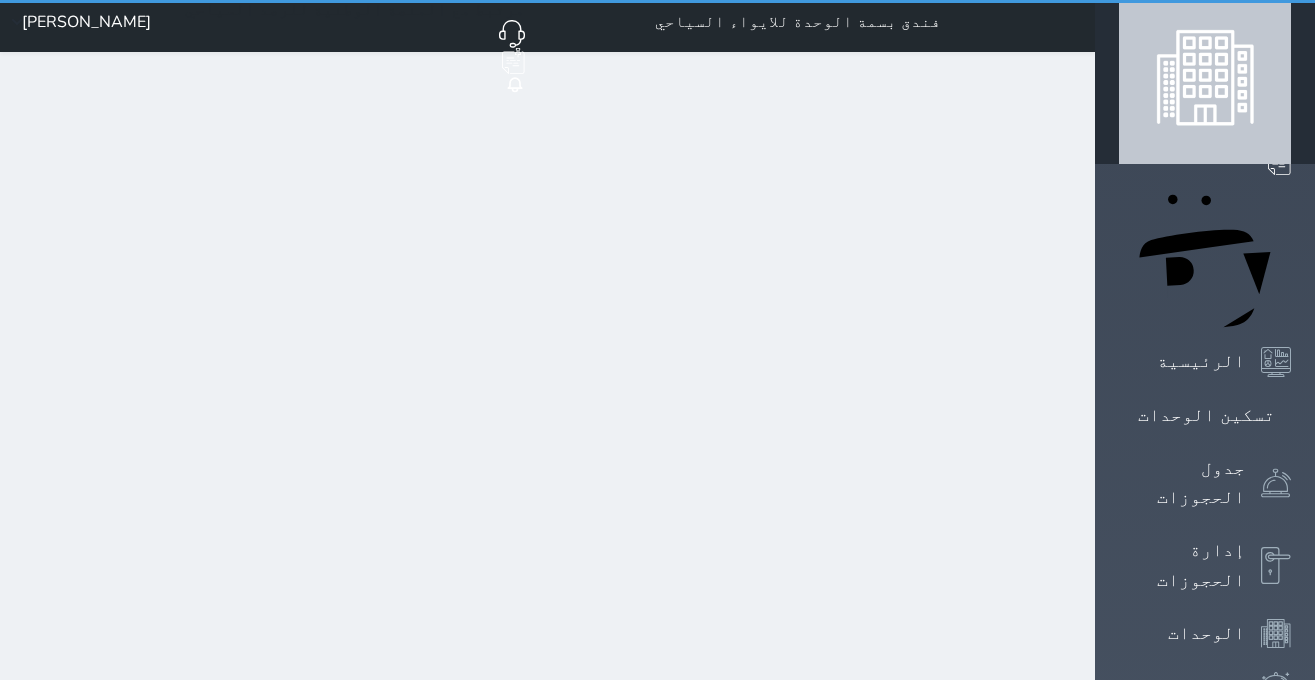 scroll, scrollTop: 0, scrollLeft: 0, axis: both 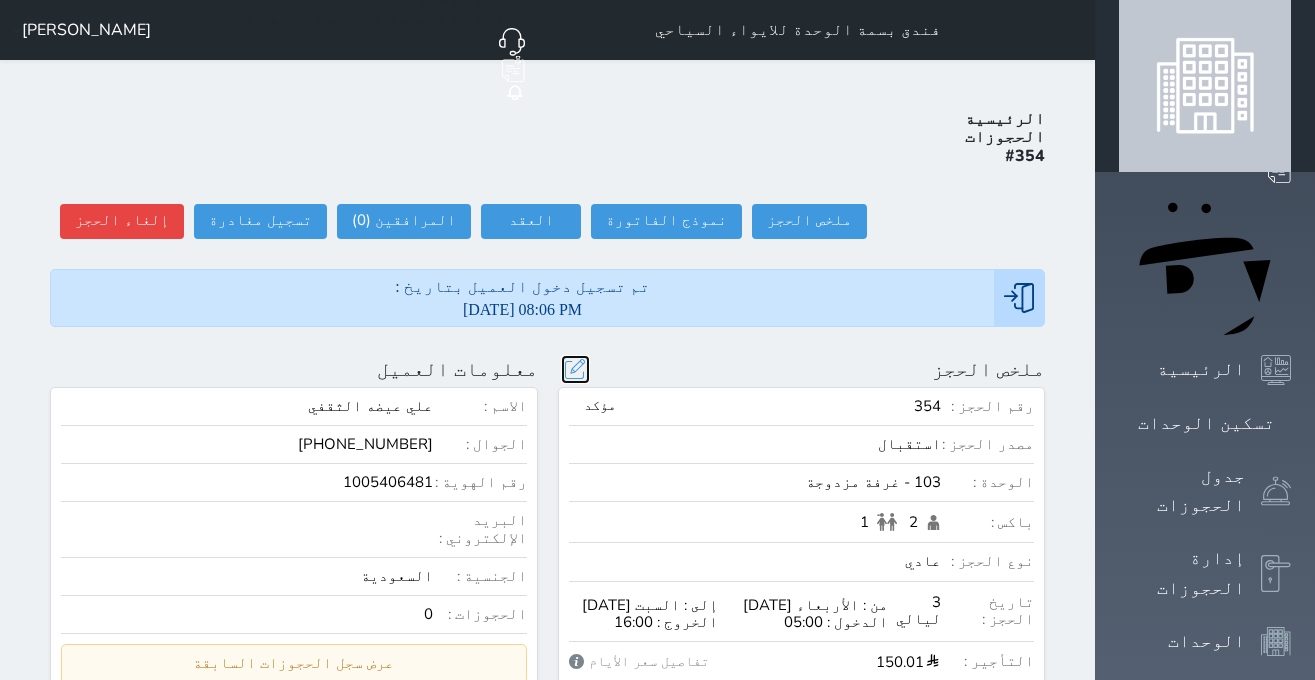 click at bounding box center (575, 369) 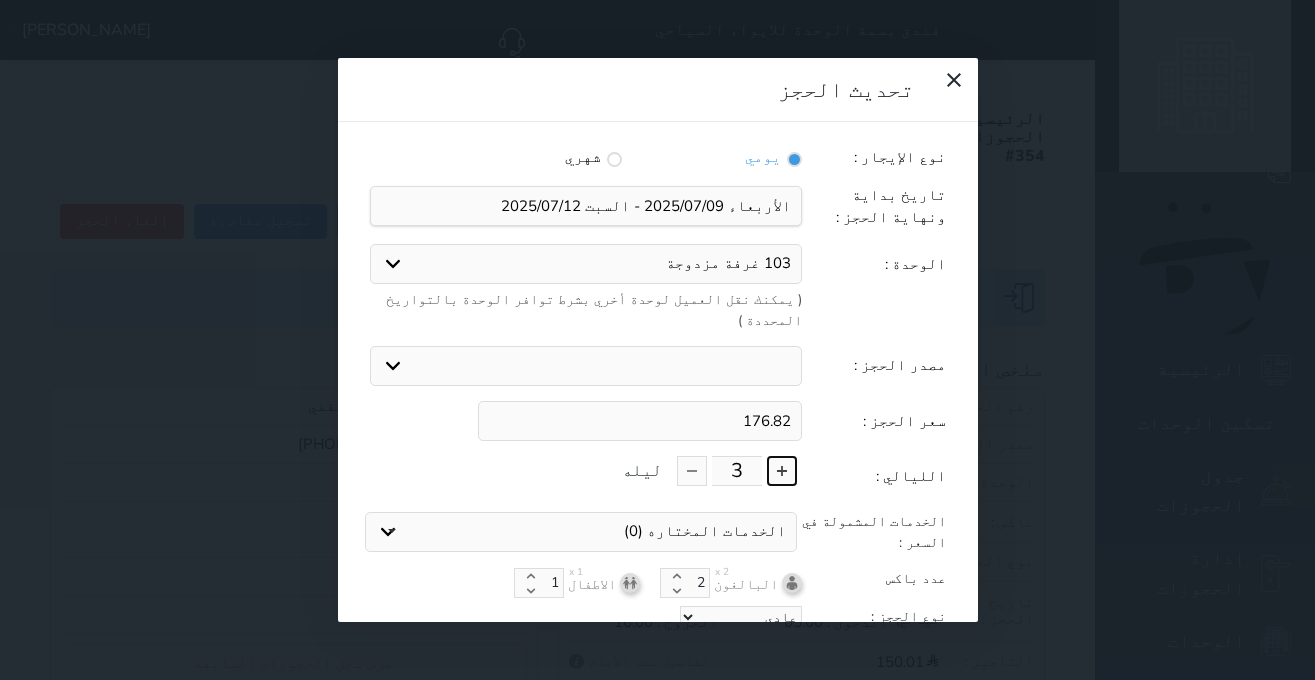 click at bounding box center [782, 471] 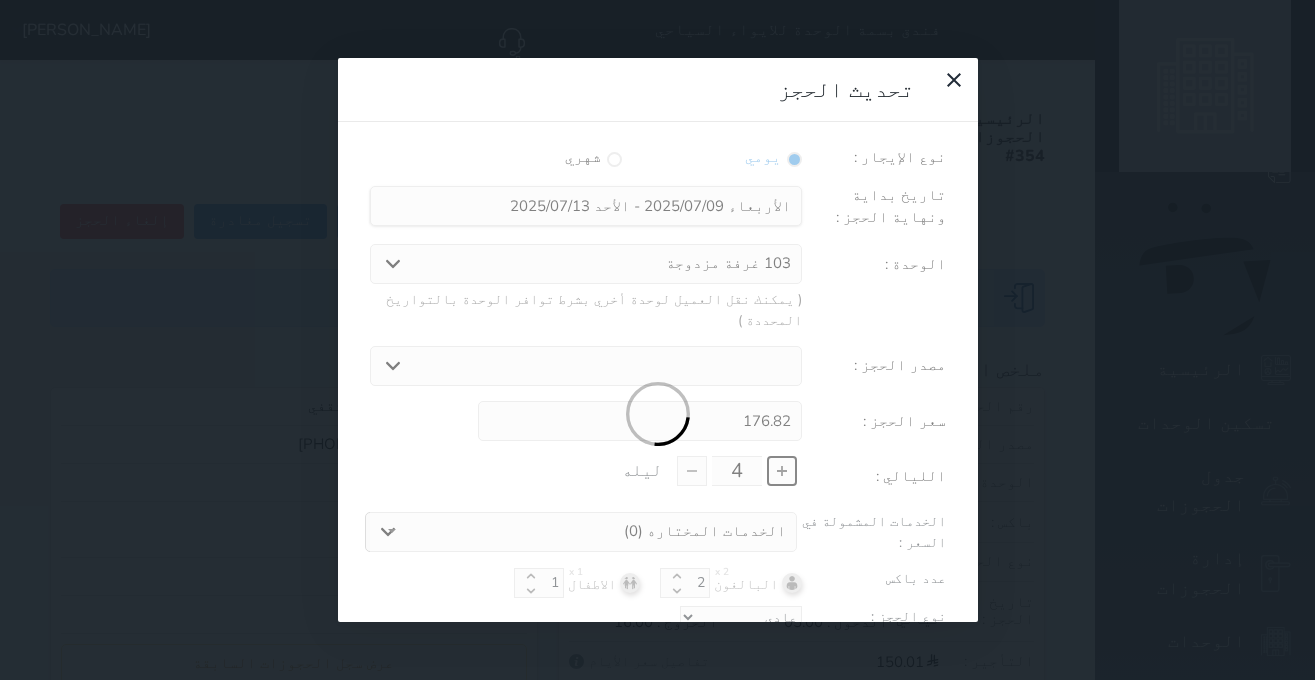 scroll, scrollTop: 45, scrollLeft: 0, axis: vertical 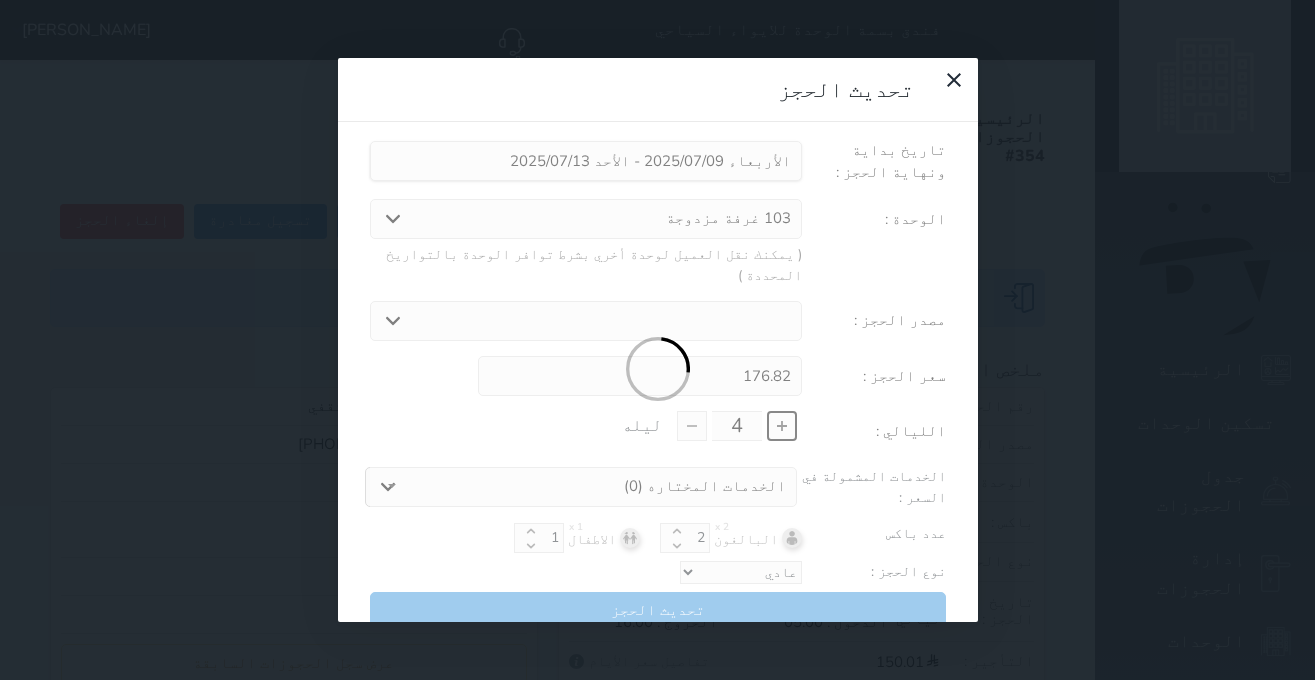 type on "235.76" 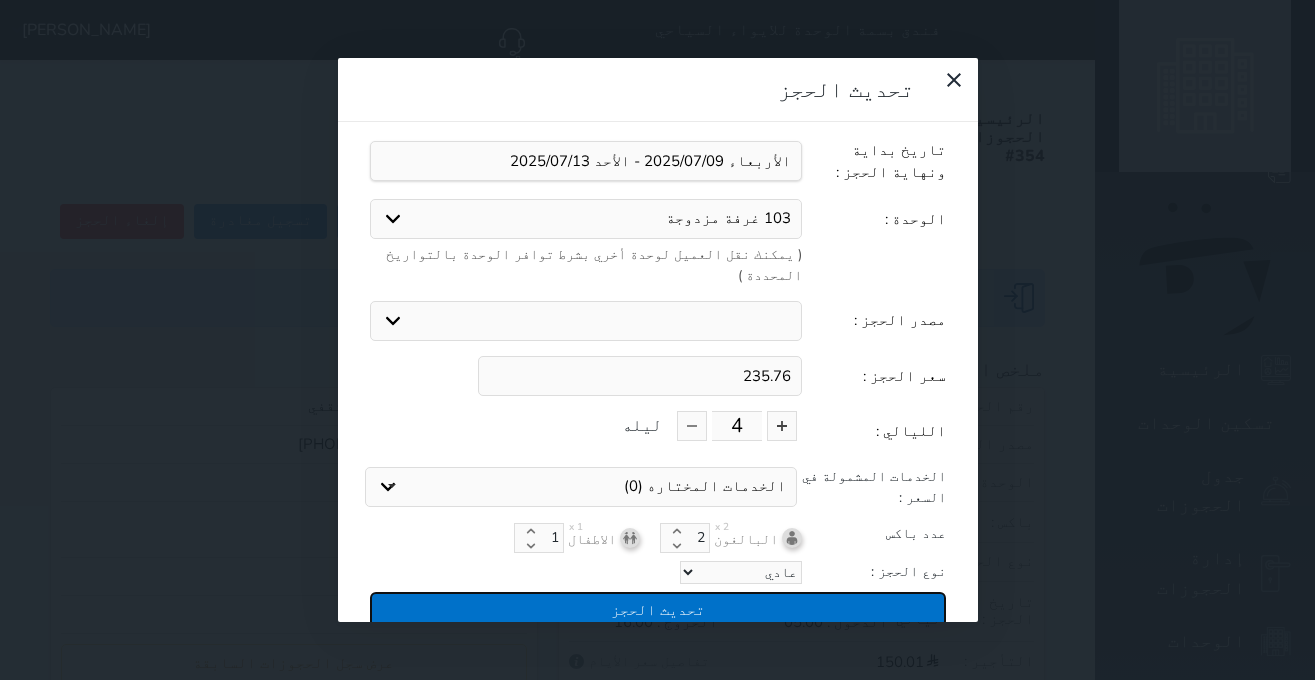 click on "تحديث الحجز" at bounding box center [658, 609] 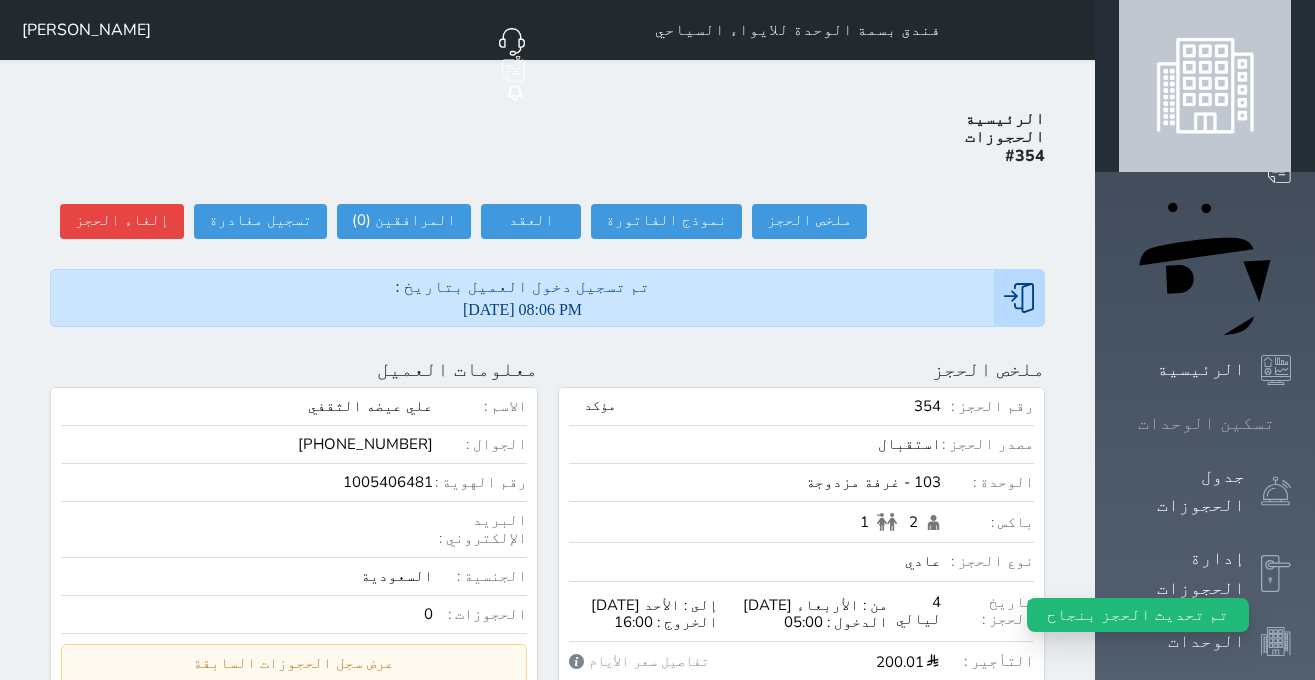click 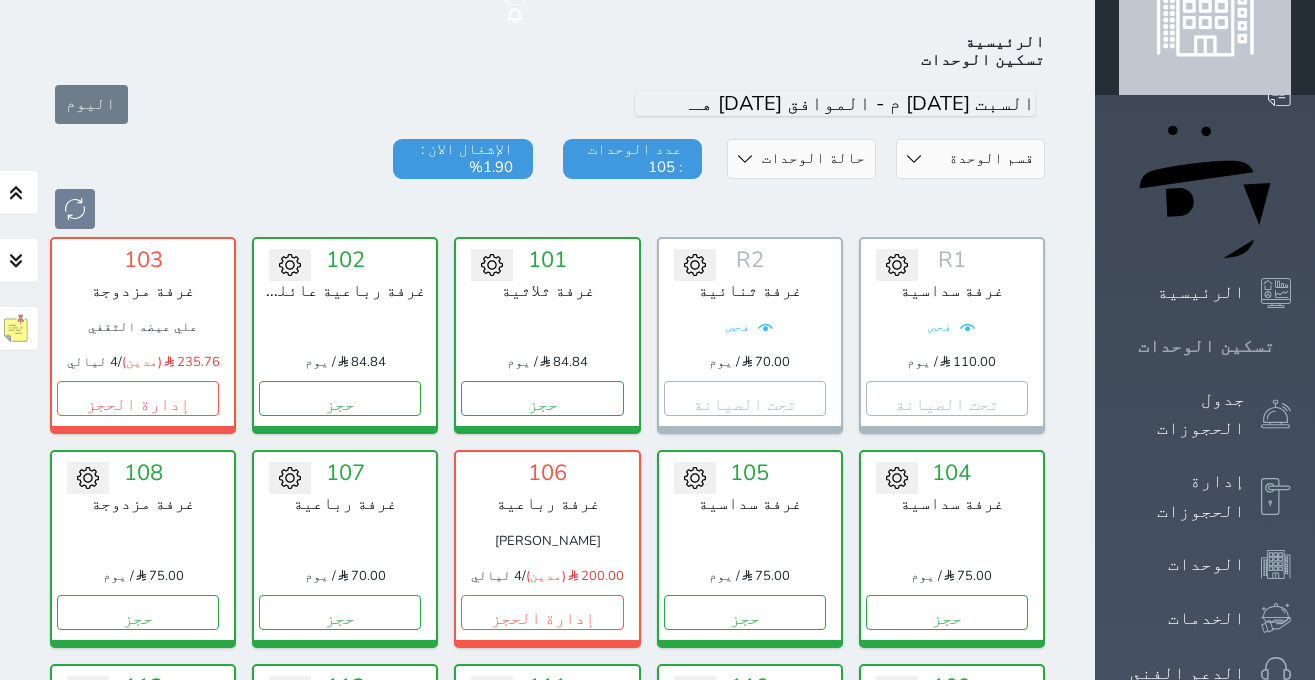 scroll, scrollTop: 78, scrollLeft: 0, axis: vertical 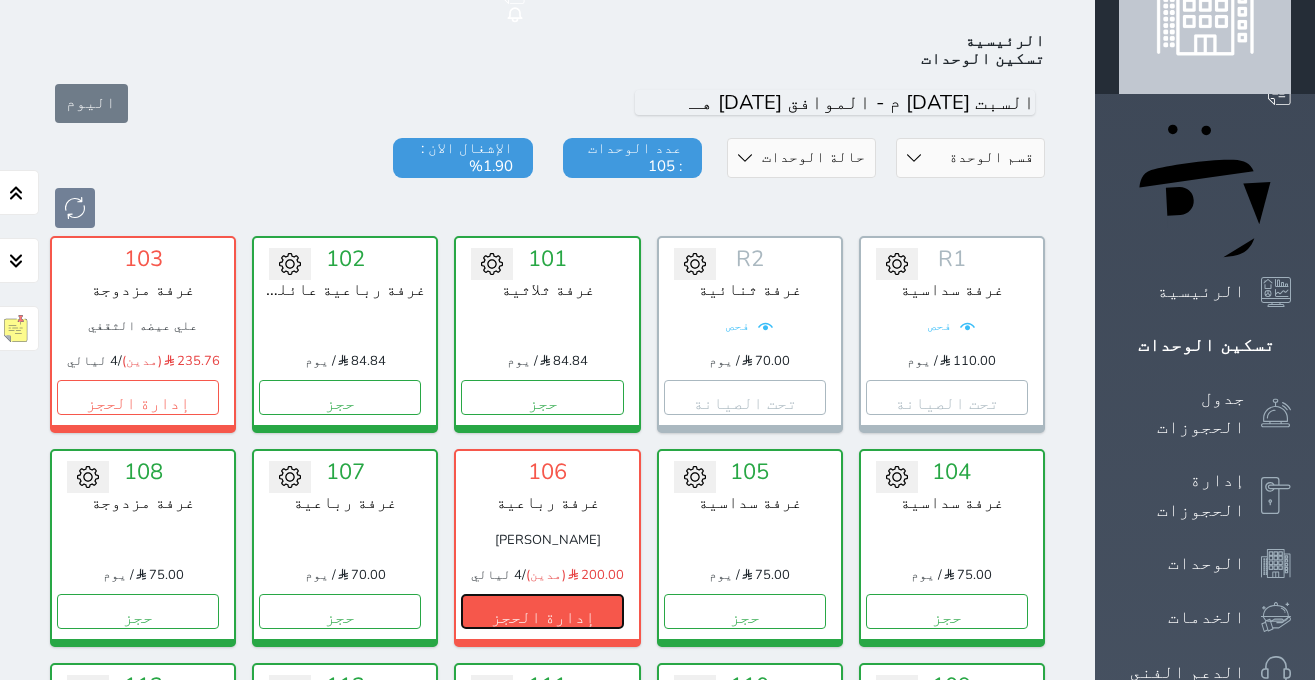 click on "إدارة الحجز" at bounding box center [542, 611] 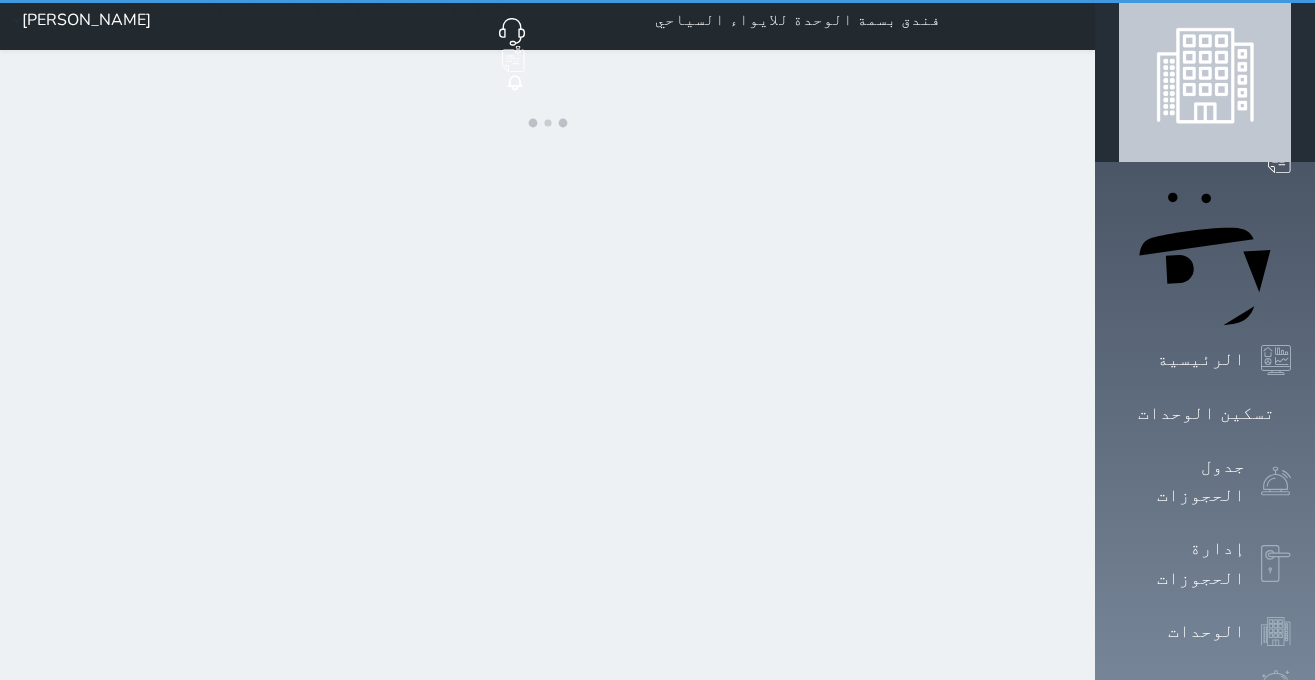scroll, scrollTop: 0, scrollLeft: 0, axis: both 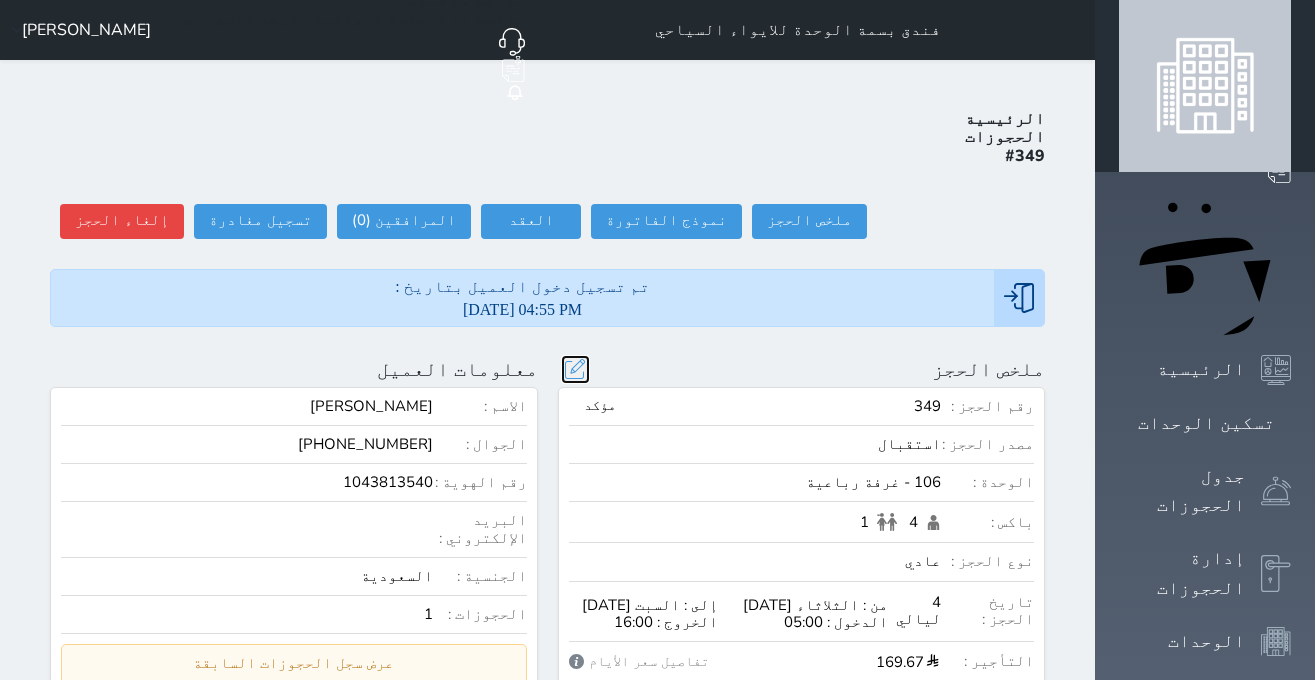 click at bounding box center [575, 369] 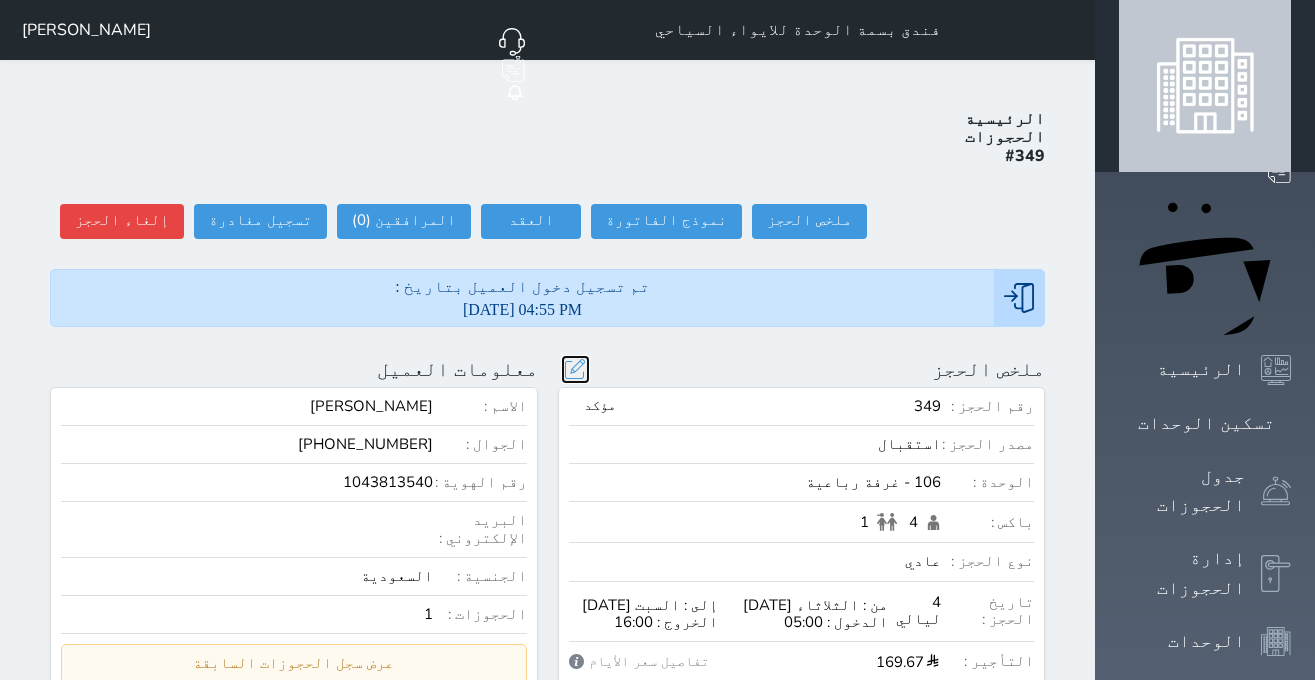 scroll, scrollTop: 45, scrollLeft: 0, axis: vertical 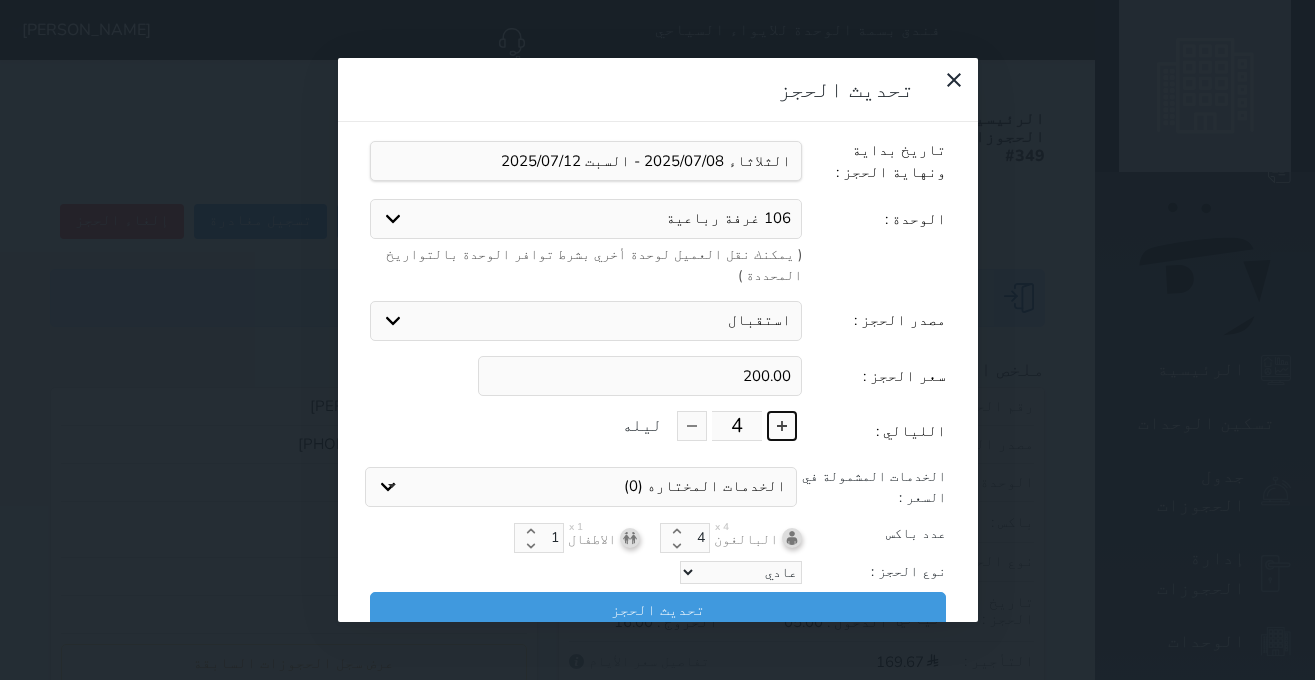 click at bounding box center [782, 426] 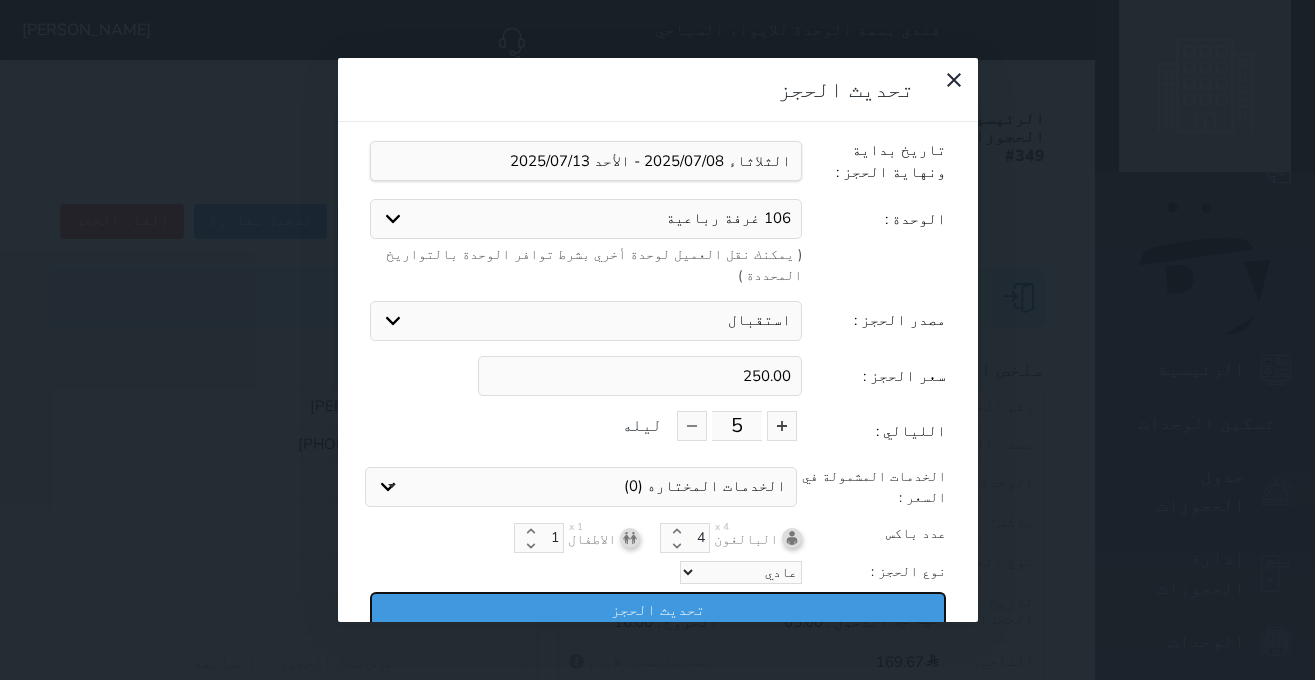 click on "تحديث الحجز" at bounding box center (658, 609) 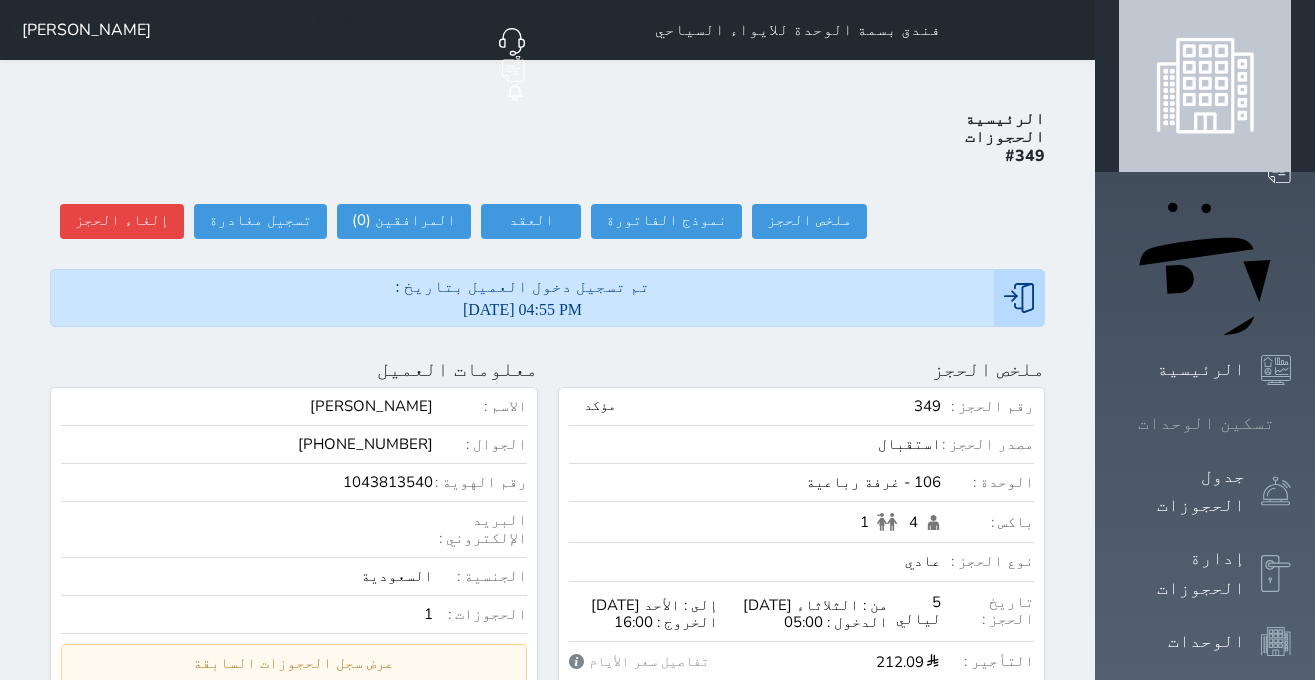 click on "تسكين الوحدات" at bounding box center [1206, 423] 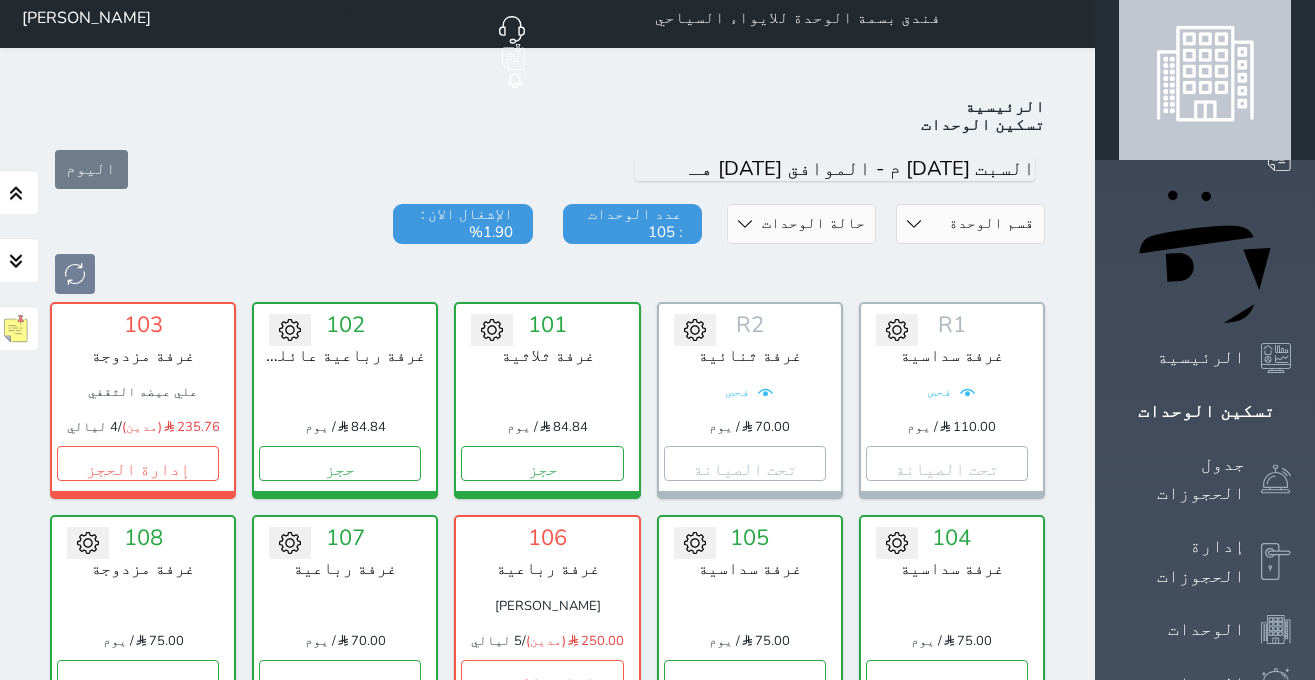 scroll, scrollTop: 0, scrollLeft: 0, axis: both 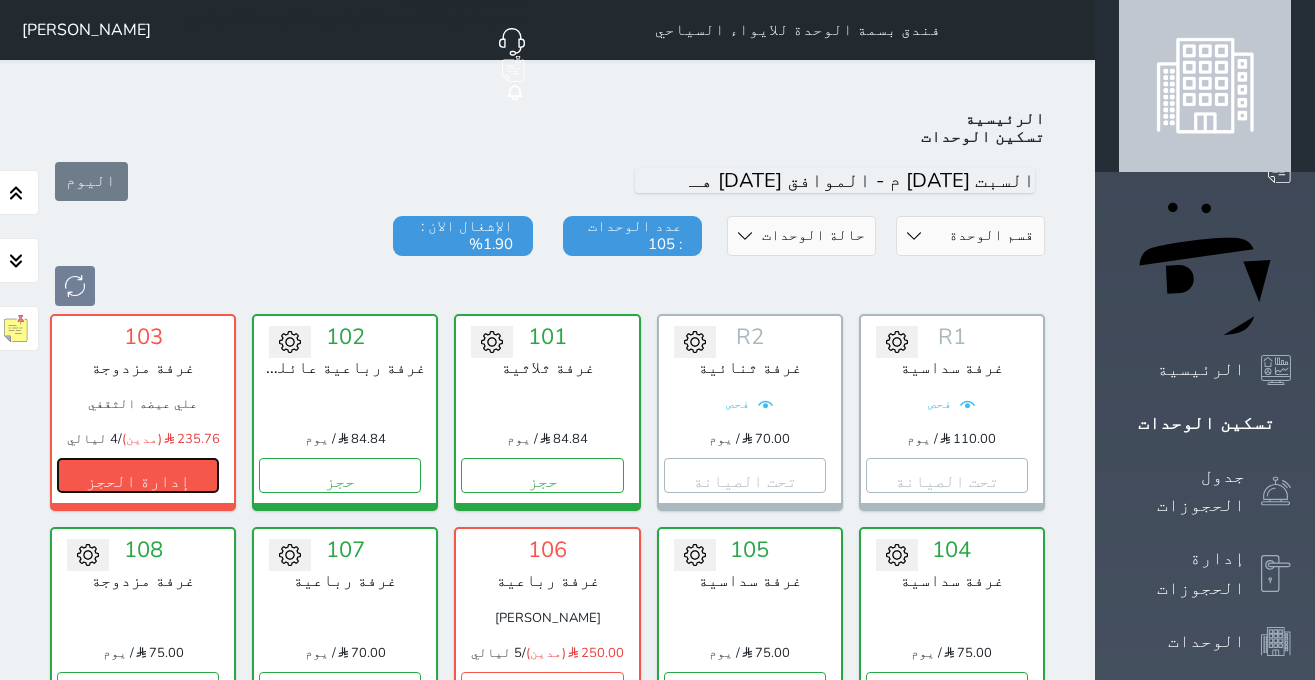 click on "إدارة الحجز" at bounding box center [138, 475] 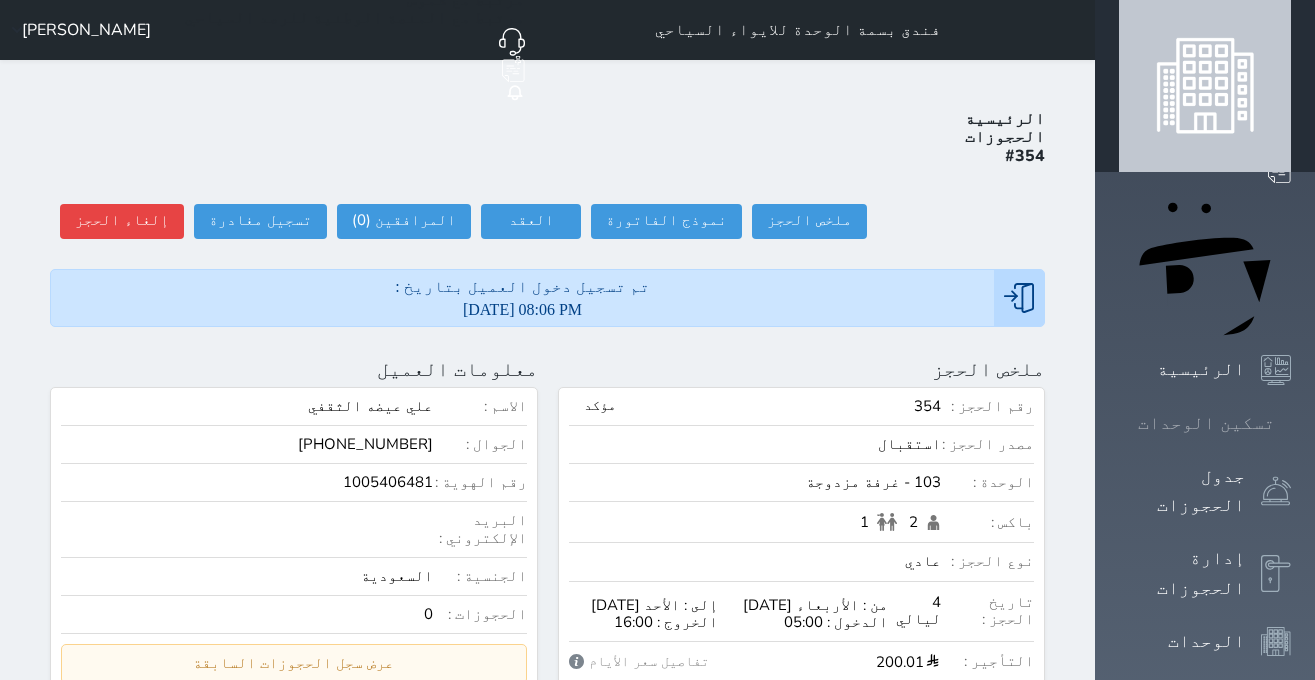 click on "تسكين الوحدات" at bounding box center [1206, 423] 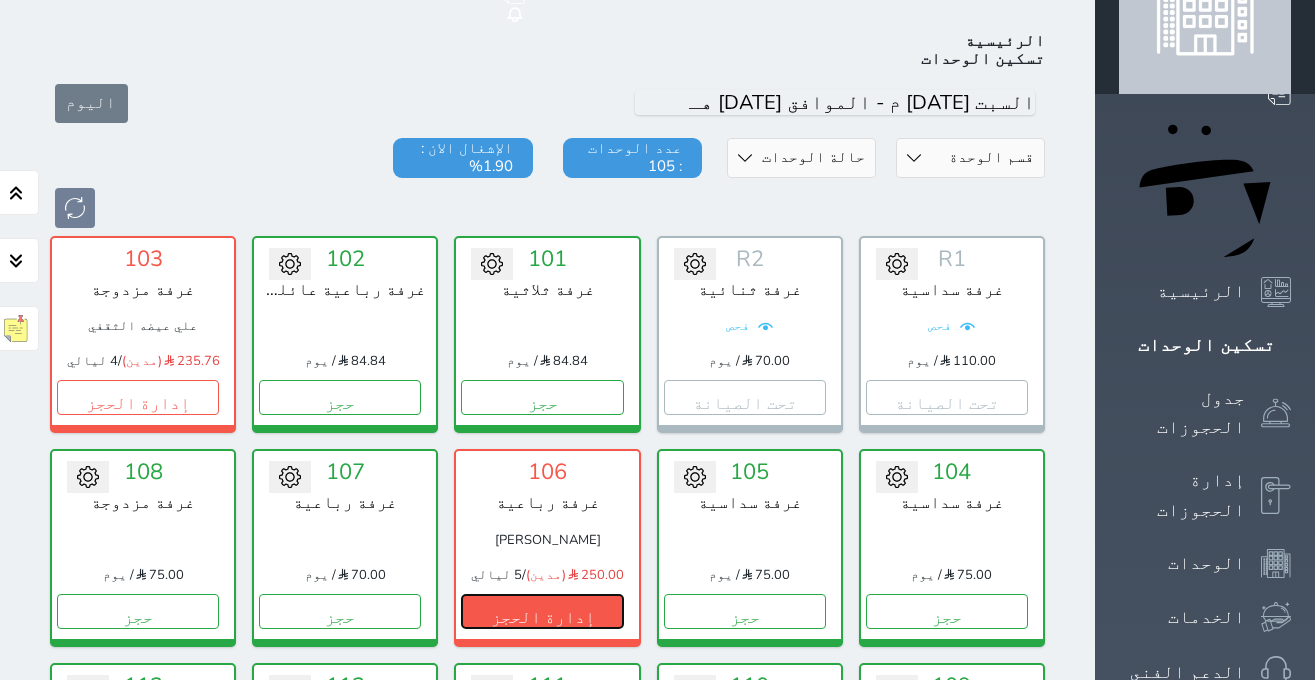 click on "إدارة الحجز" at bounding box center [542, 611] 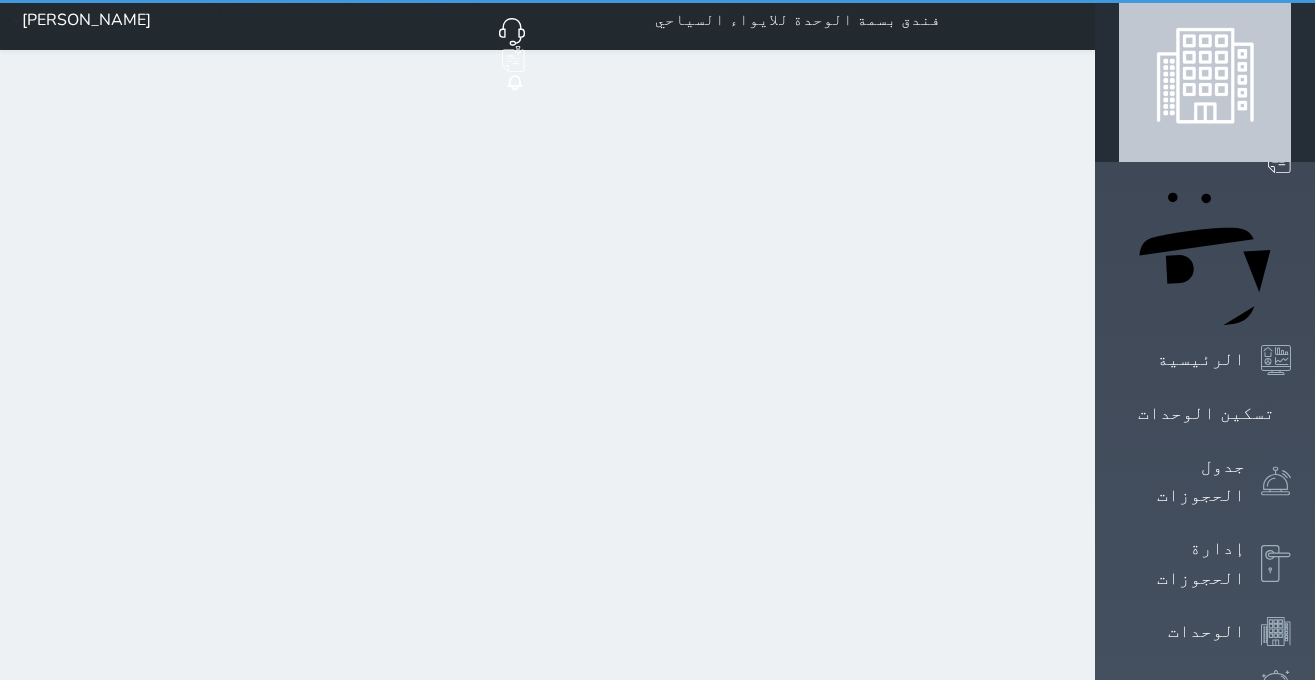 scroll, scrollTop: 0, scrollLeft: 0, axis: both 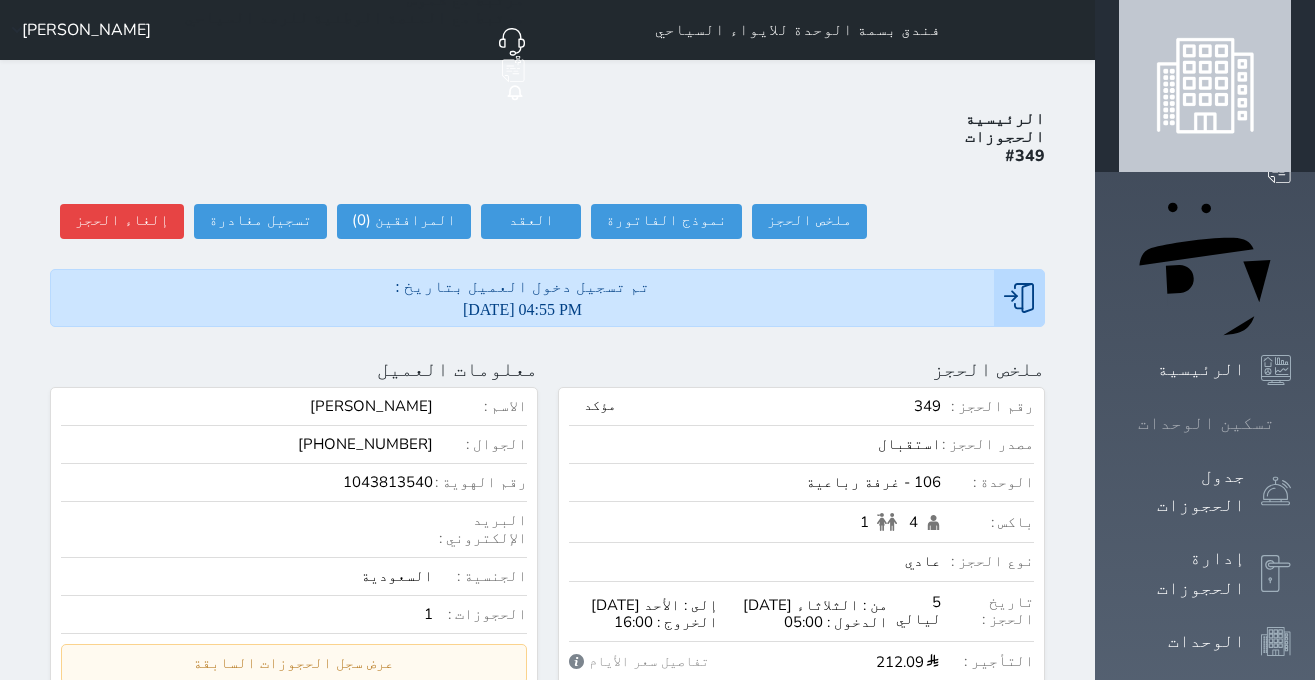 click on "تسكين الوحدات" at bounding box center (1206, 423) 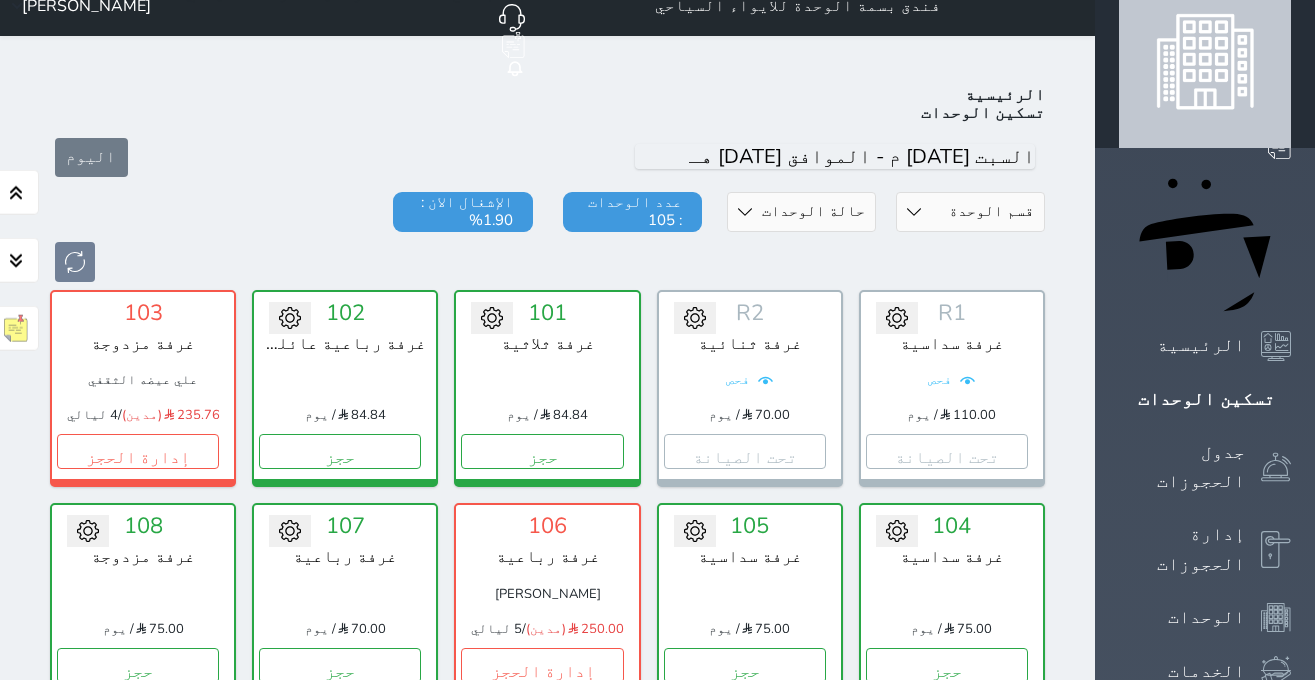 scroll, scrollTop: 0, scrollLeft: 0, axis: both 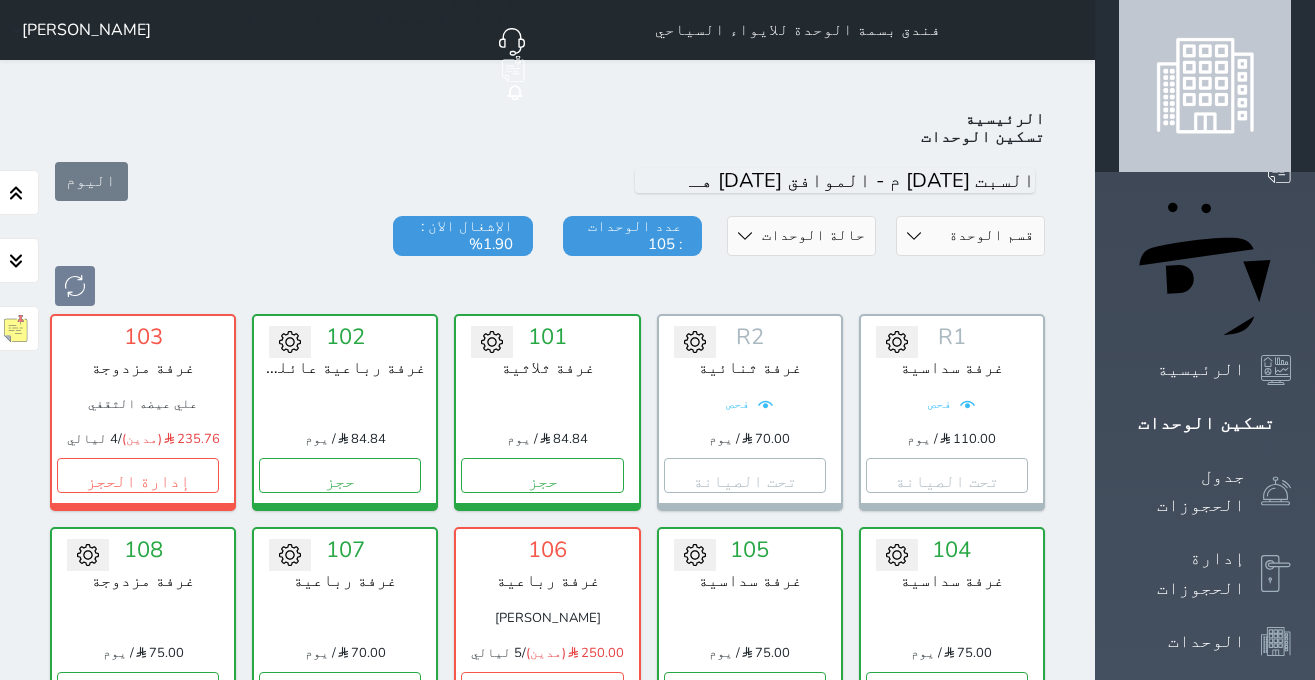 click on "[PERSON_NAME]" at bounding box center (86, 30) 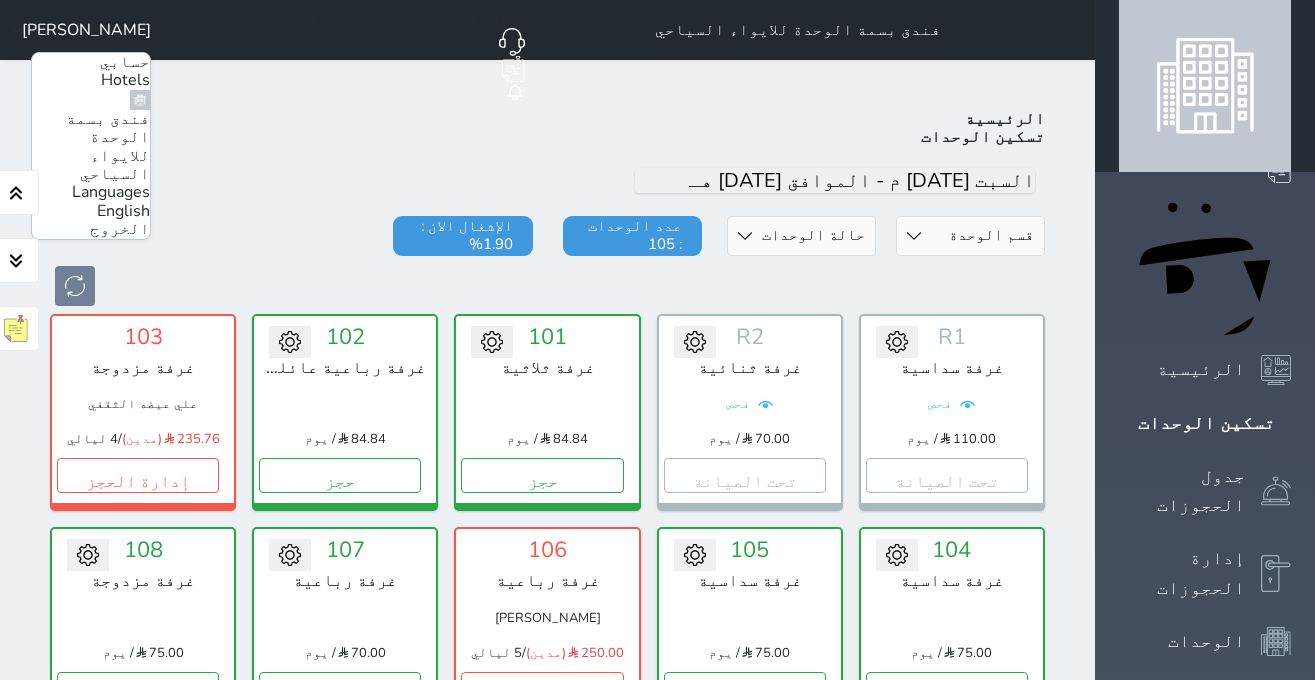 click on "الخروج" at bounding box center (120, 229) 